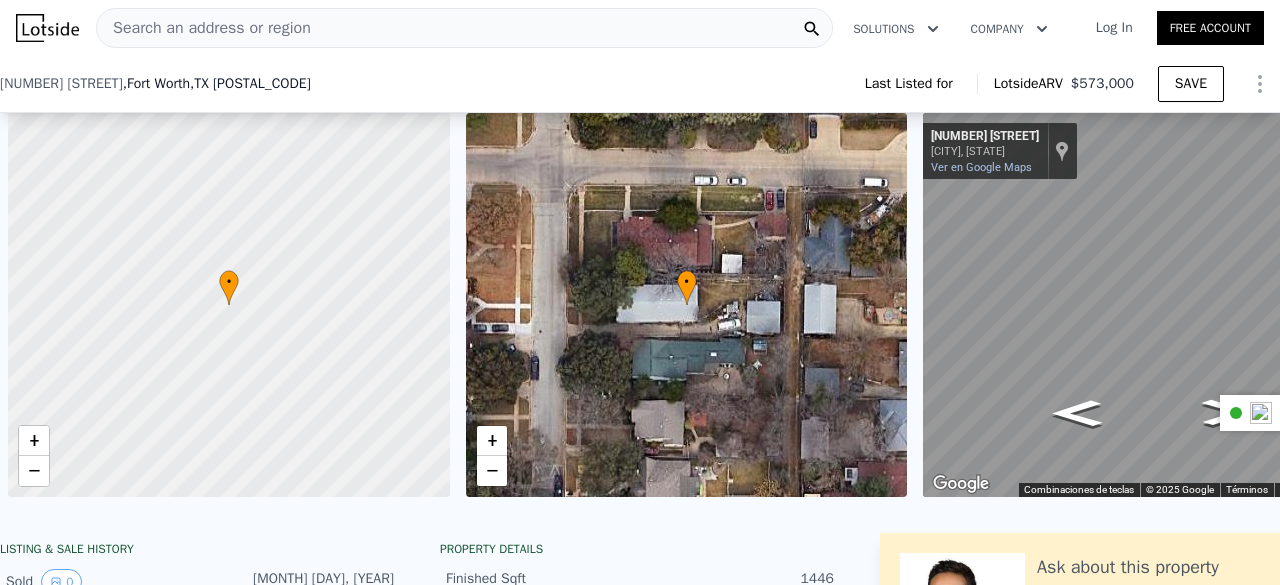 scroll, scrollTop: 0, scrollLeft: 0, axis: both 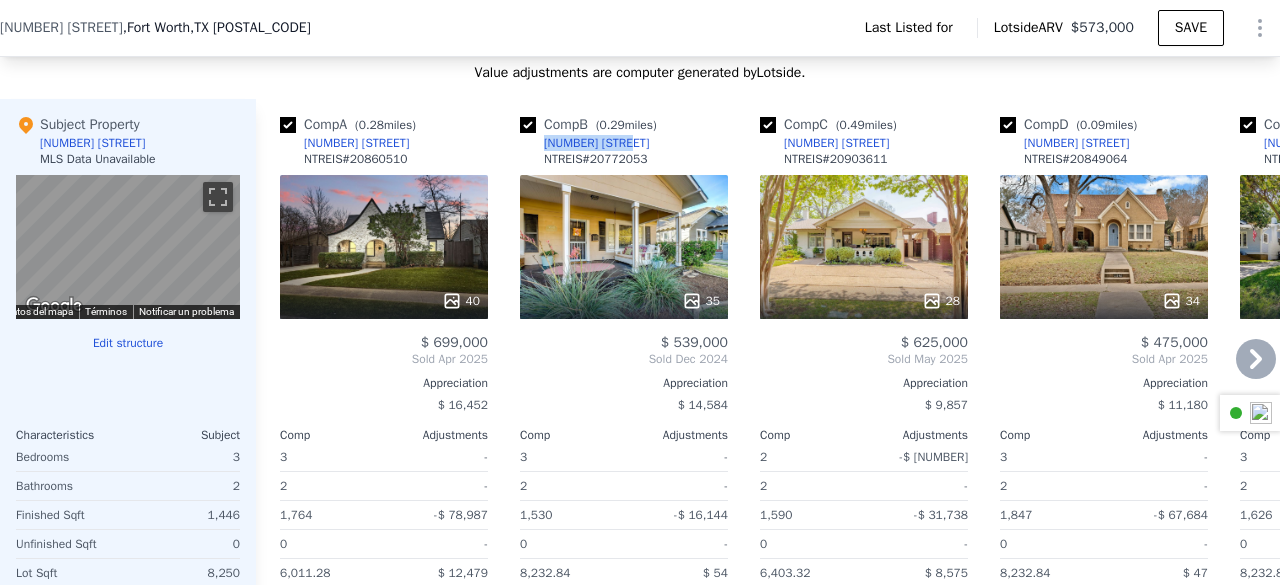 drag, startPoint x: 622, startPoint y: 155, endPoint x: 530, endPoint y: 158, distance: 92.0489 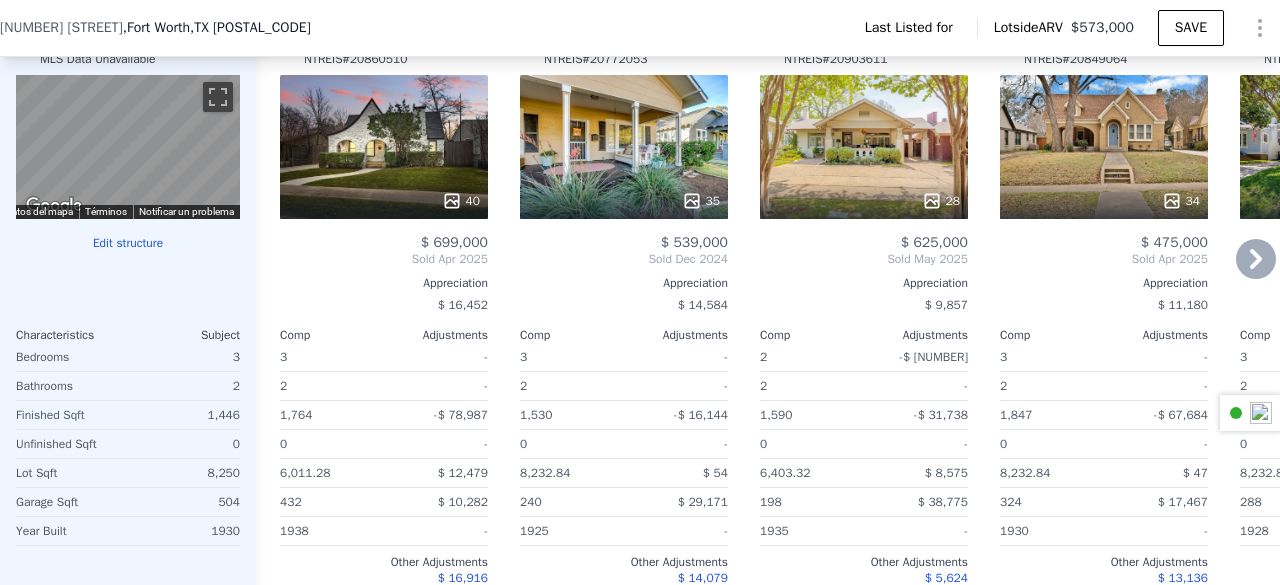 scroll, scrollTop: 1702, scrollLeft: 0, axis: vertical 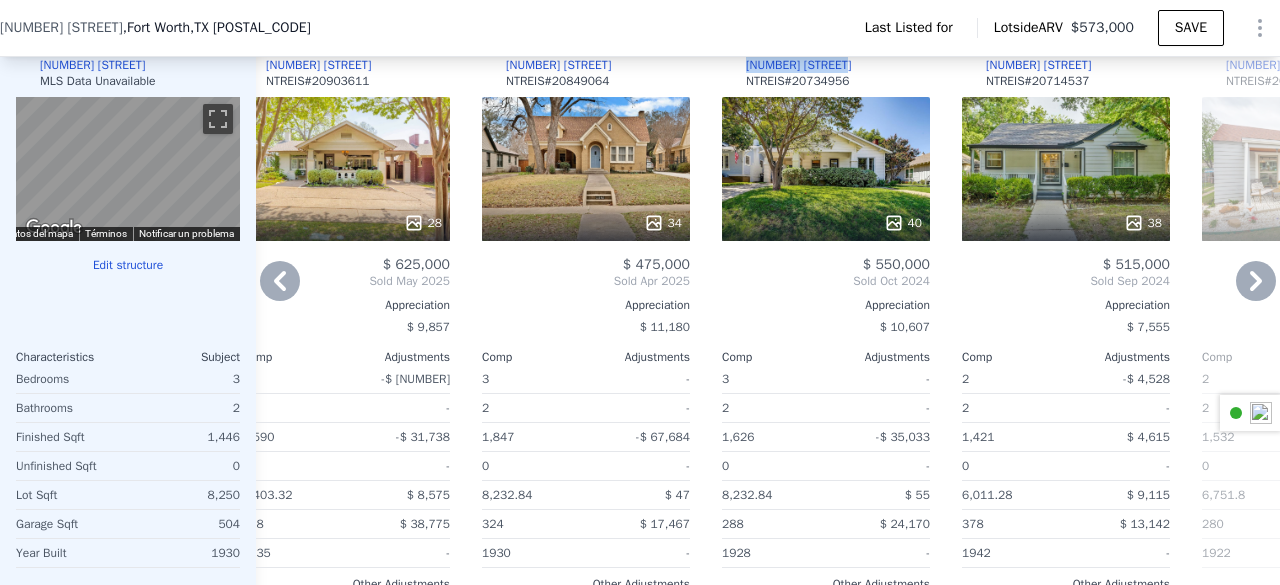 click on "Comp E ( 0.28  miles) [NUMBER] [STREET] NTREIS  # [NUMBER]" at bounding box center [826, 67] 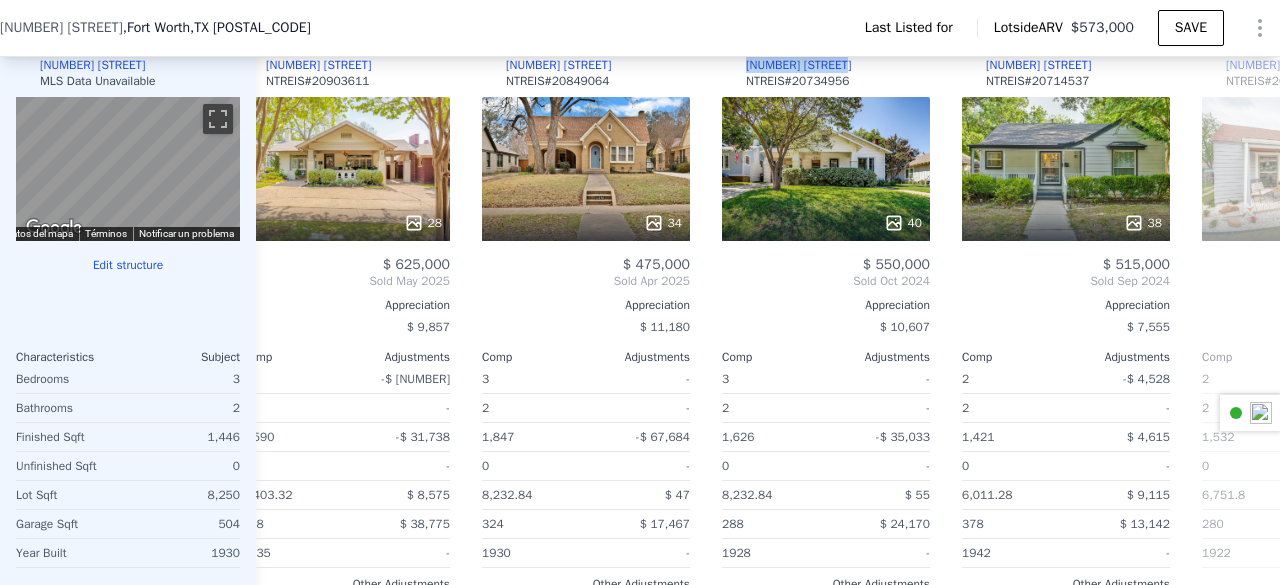 copy on "es) [NUMBER] [STREET]" 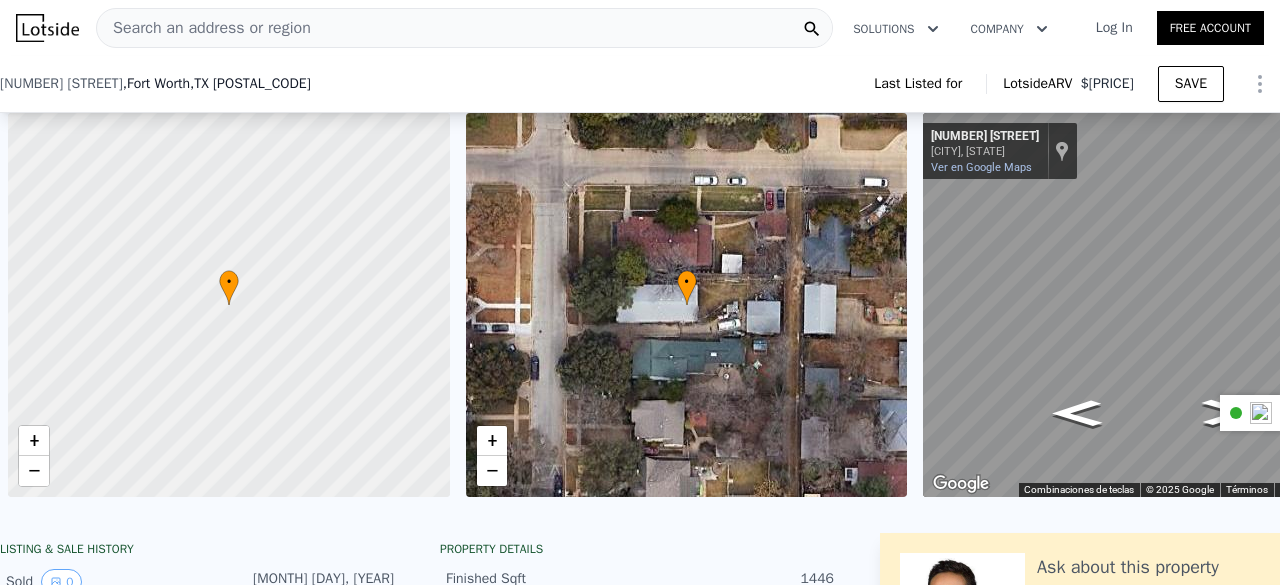 scroll, scrollTop: 0, scrollLeft: 0, axis: both 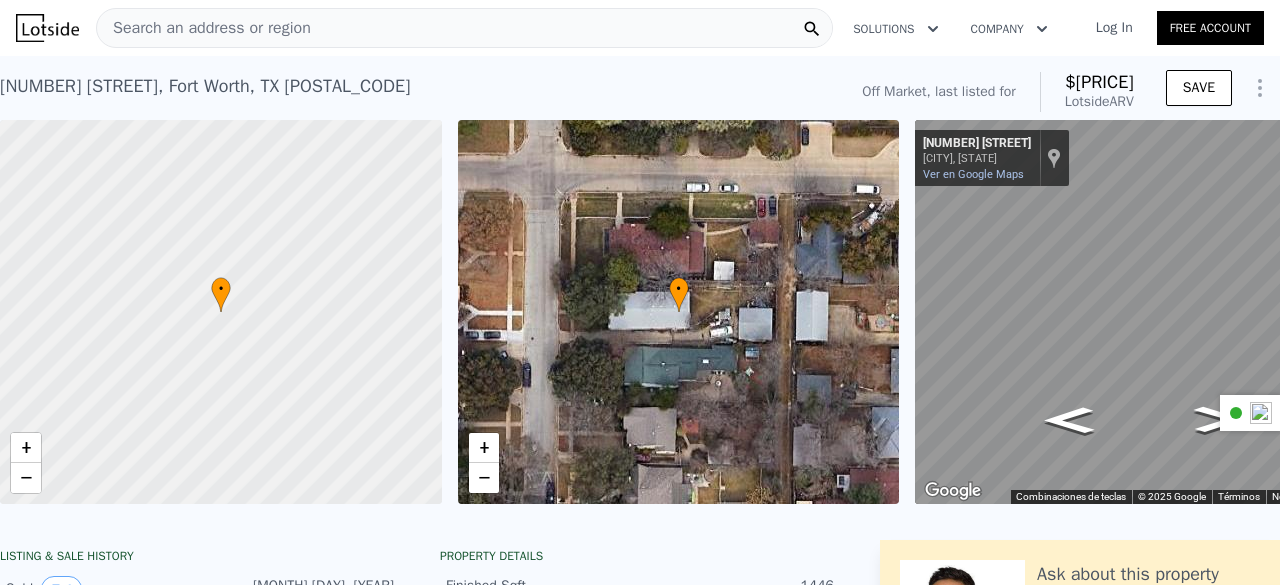 click on "Search an address or region" at bounding box center [464, 28] 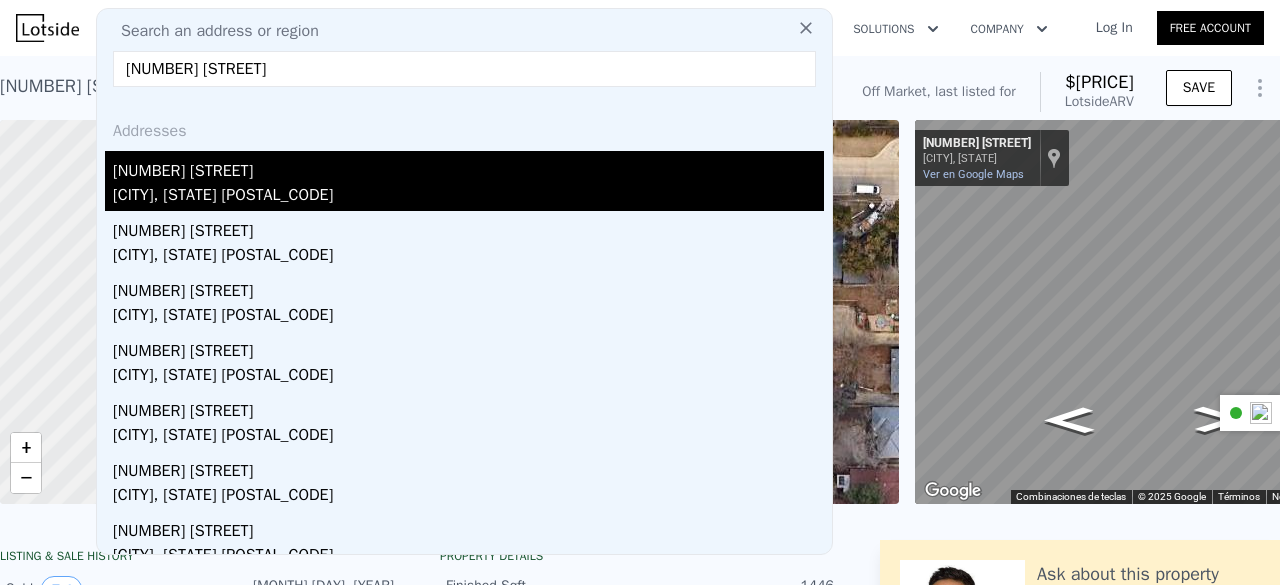 type on "[NUMBER] [STREET]" 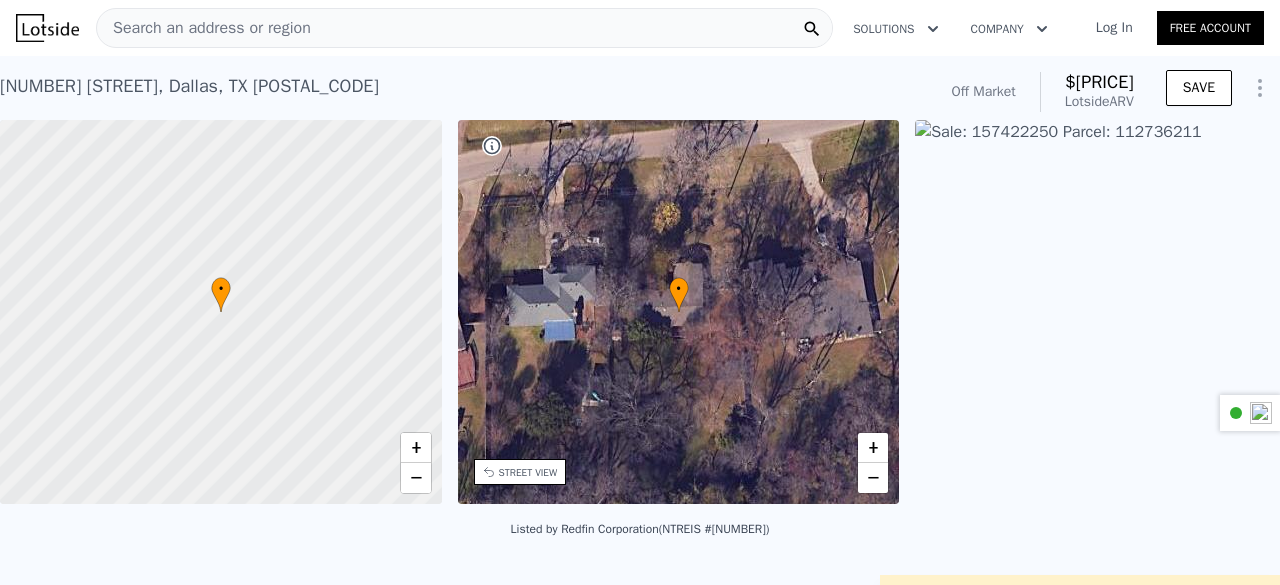 click on "[NUMBER] [STREET] ,   [CITY] ,   [STATE]   [ZIPCODE]" at bounding box center (189, 86) 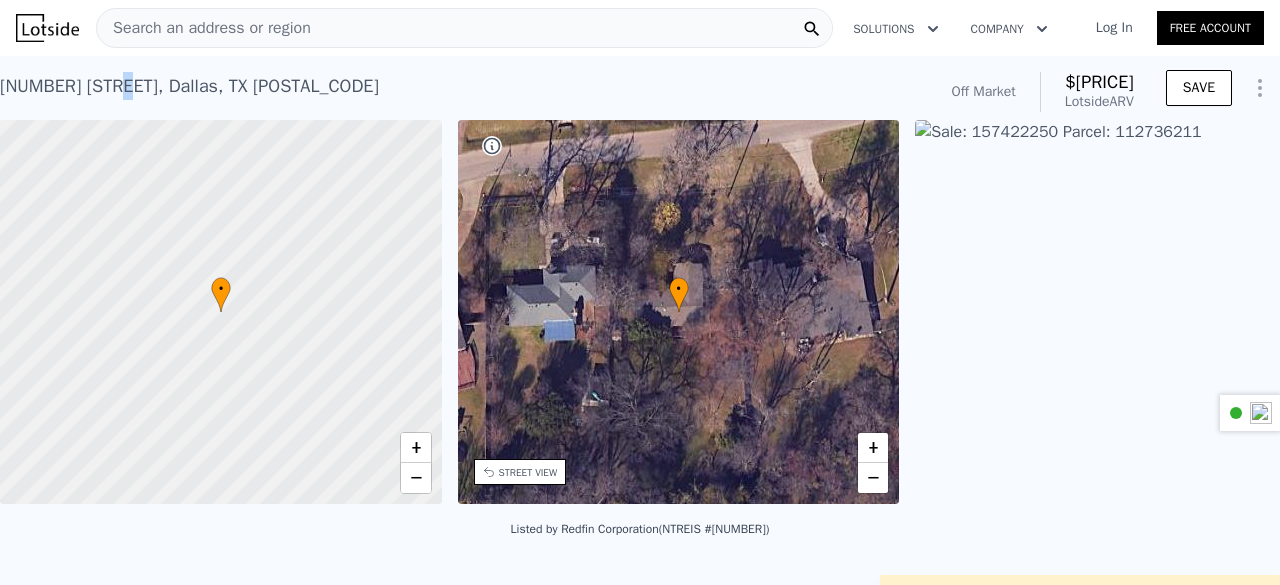 click on "[NUMBER] [STREET] ,   [CITY] ,   [STATE]   [ZIPCODE]" at bounding box center [189, 86] 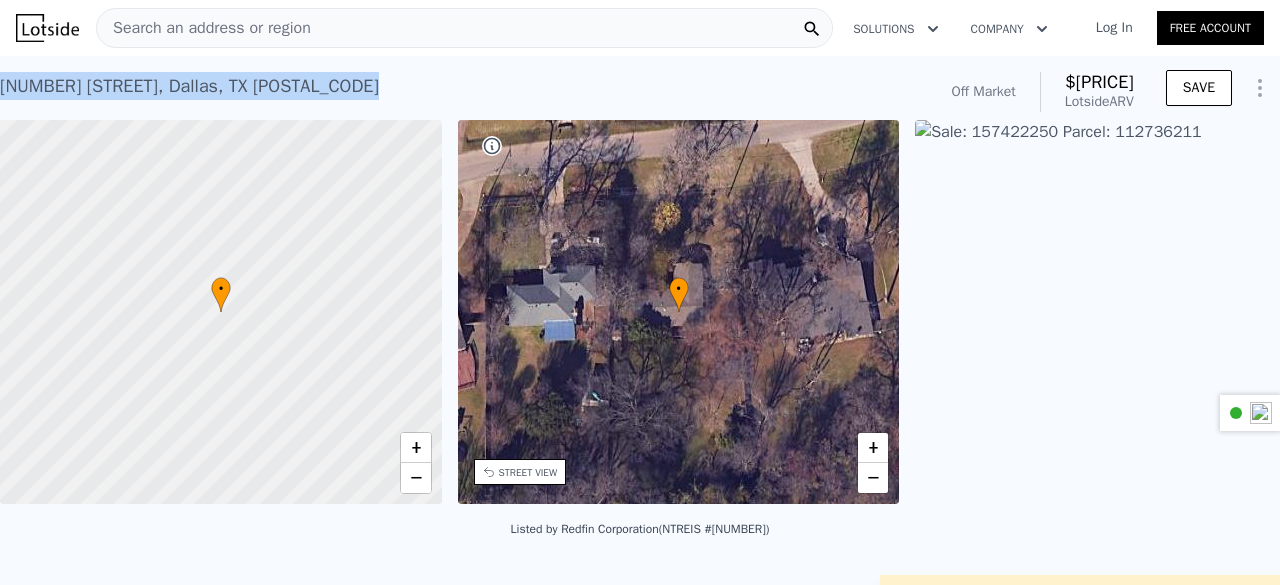 click on "[NUMBER] [STREET] ,   [CITY] ,   [STATE]   [ZIPCODE]" at bounding box center [189, 86] 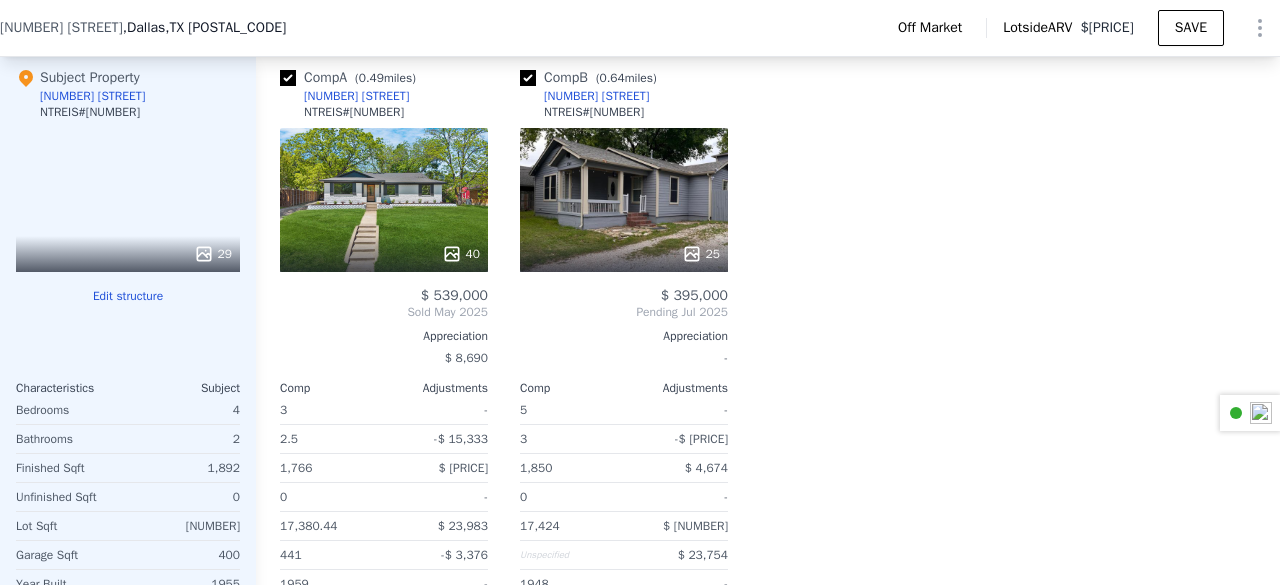 scroll, scrollTop: 2004, scrollLeft: 0, axis: vertical 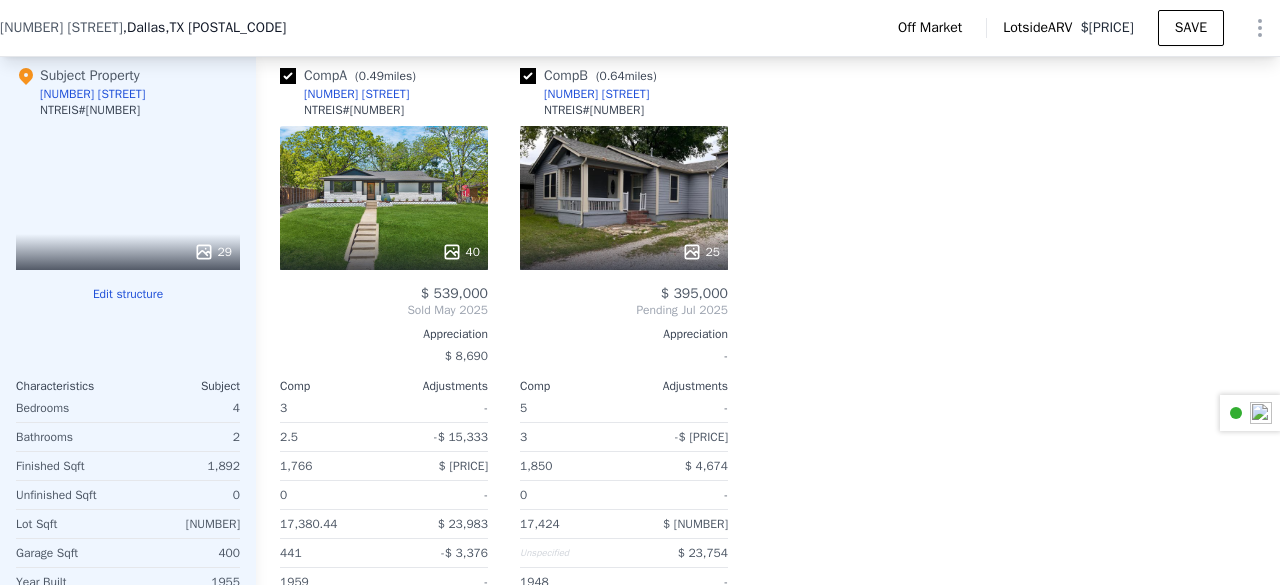 click on "Comp  A ( [NUMBER]  miles) [NUMBER] [STREET] NTREIS  # [NUMBER]" at bounding box center (384, 96) 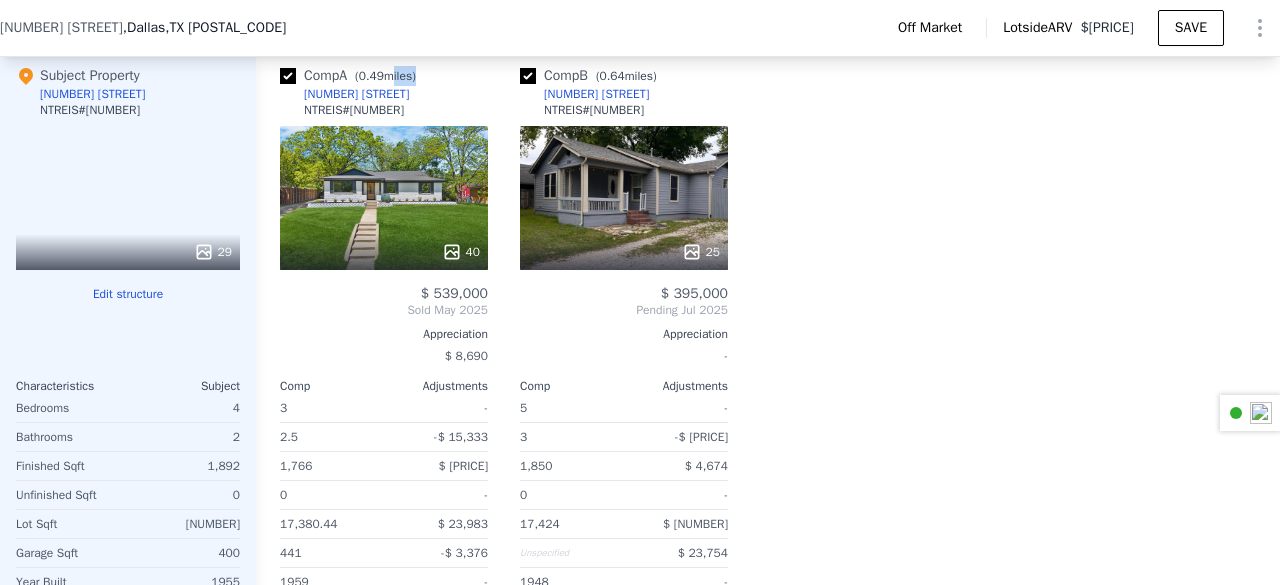 click on "Comp  A ( [NUMBER]  miles) [NUMBER] [STREET] NTREIS  # [NUMBER]" at bounding box center (384, 96) 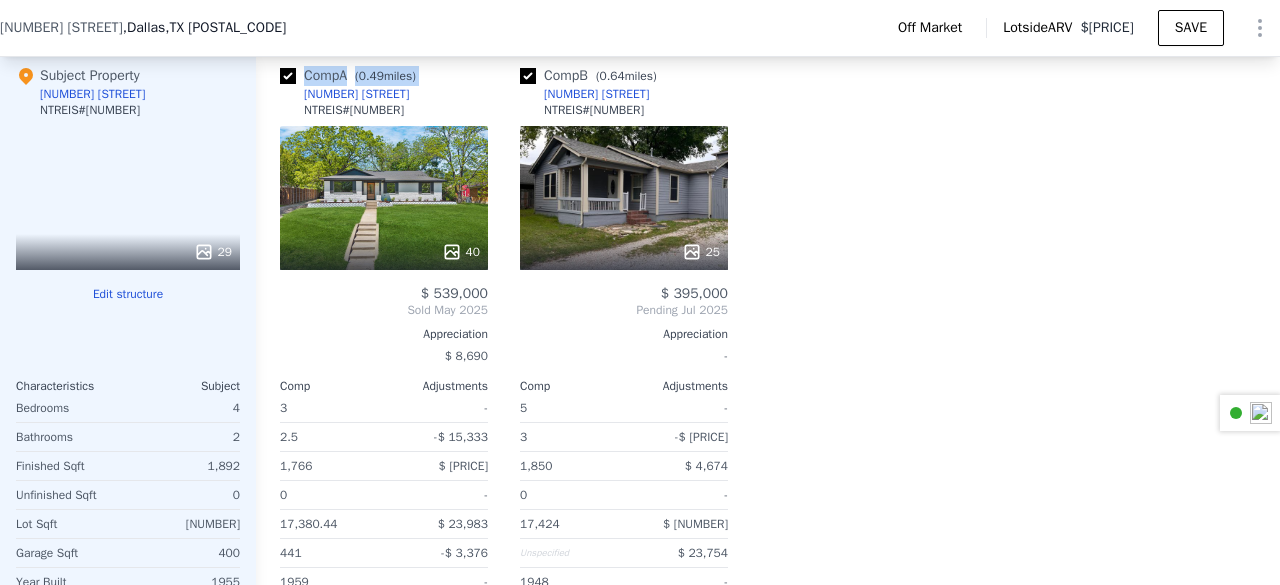 click on "Comp  A ( [NUMBER]  miles) [NUMBER] [STREET] NTREIS  # [NUMBER]" at bounding box center (384, 96) 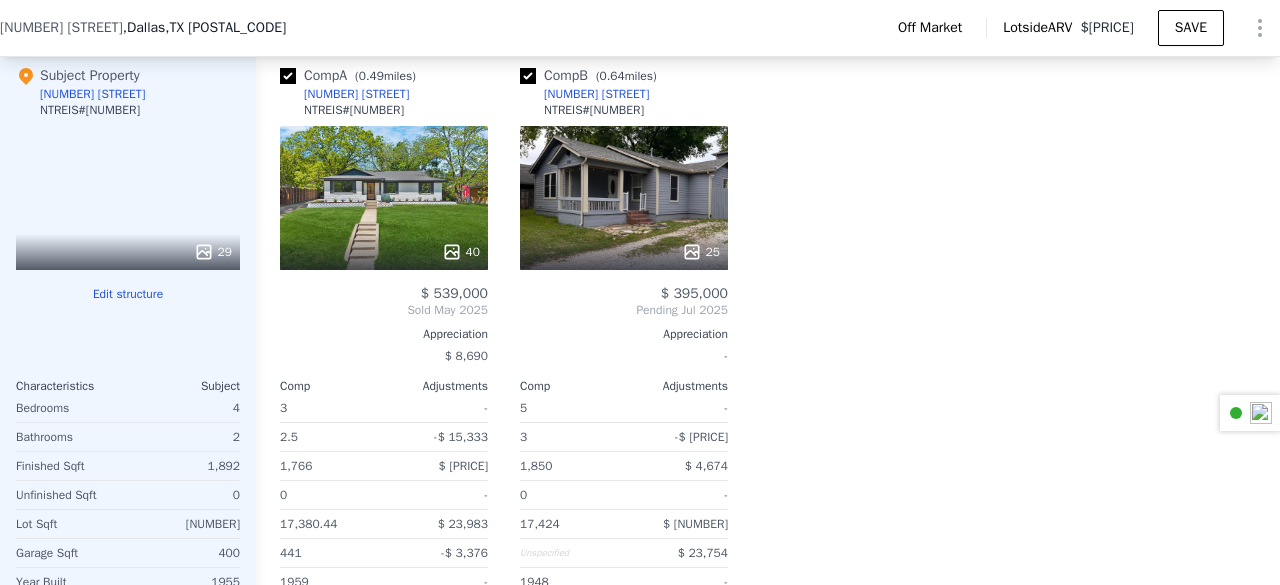 click on "Comp  A ( [NUMBER]  miles) [NUMBER] [STREET] NTREIS  # [NUMBER]" at bounding box center [384, 96] 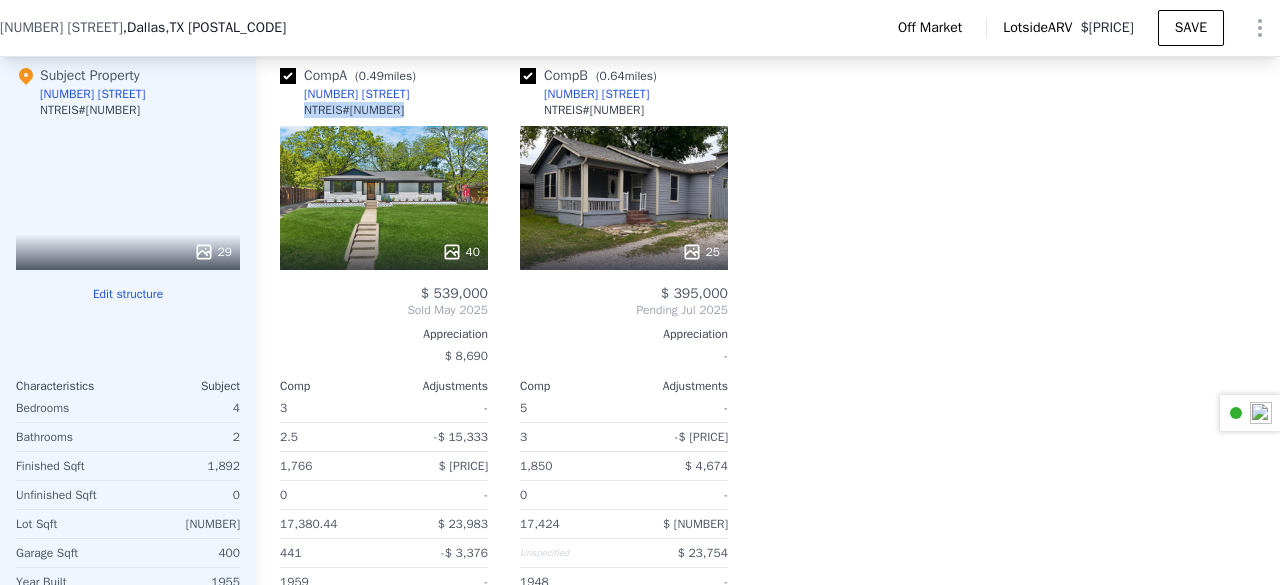 click on "Comp  A ( [NUMBER]  miles) [NUMBER] [STREET] NTREIS  # [NUMBER]" at bounding box center (384, 96) 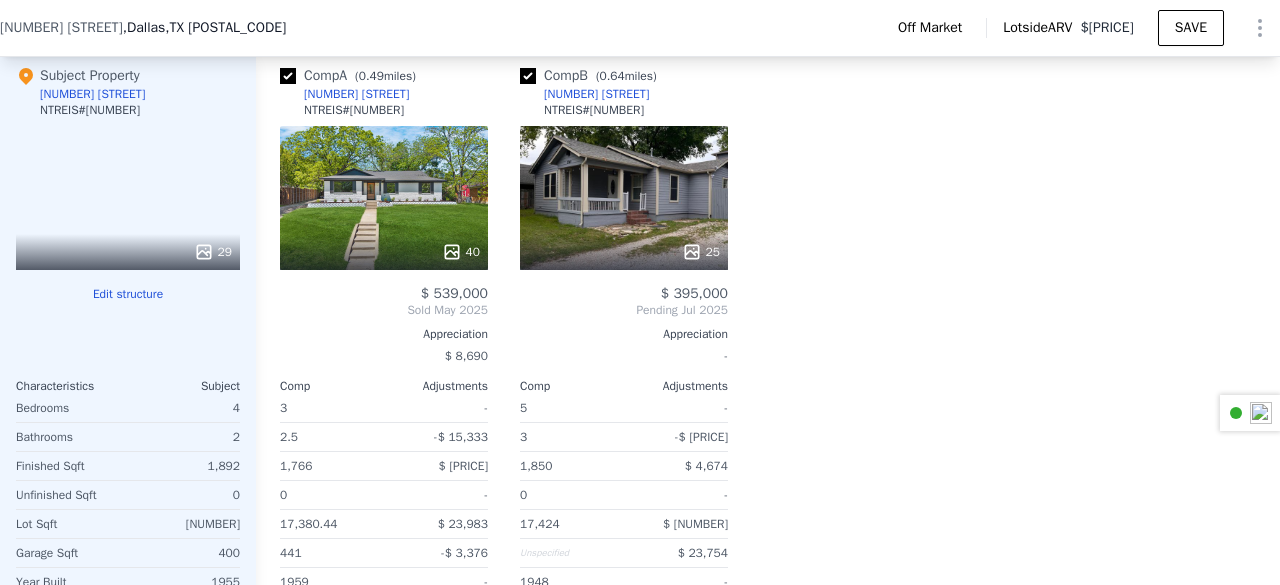 click on "Comp  A ( [NUMBER]  miles) [NUMBER] [STREET] NTREIS  # [NUMBER]" at bounding box center (384, 96) 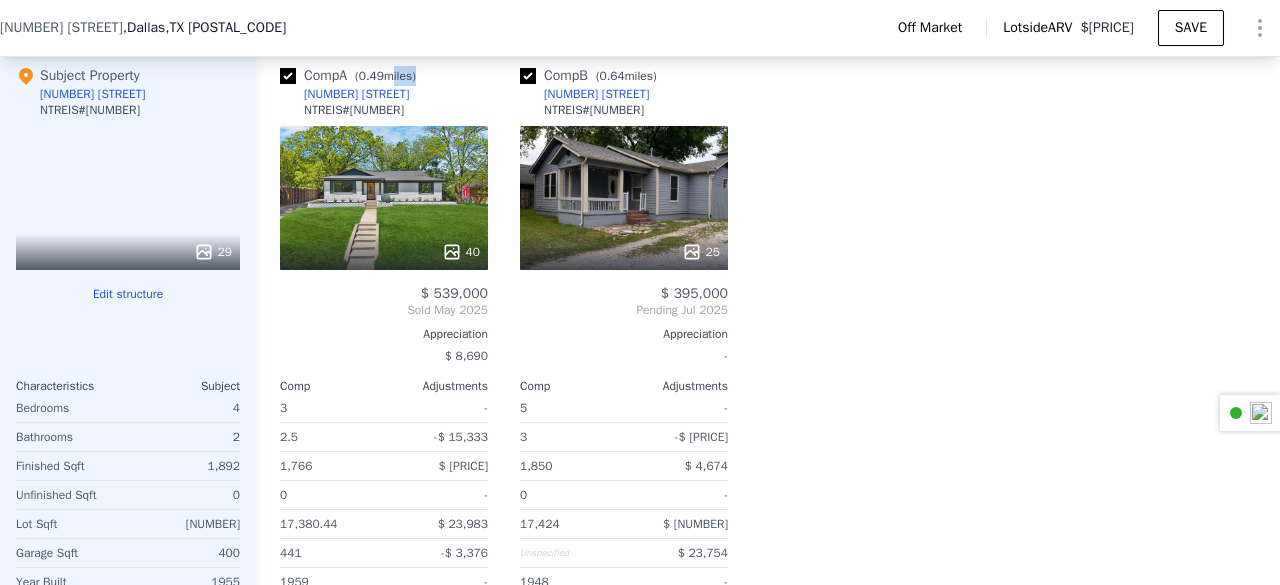 click on "Comp  A ( [NUMBER]  miles) [NUMBER] [STREET] NTREIS  # [NUMBER]" at bounding box center (384, 96) 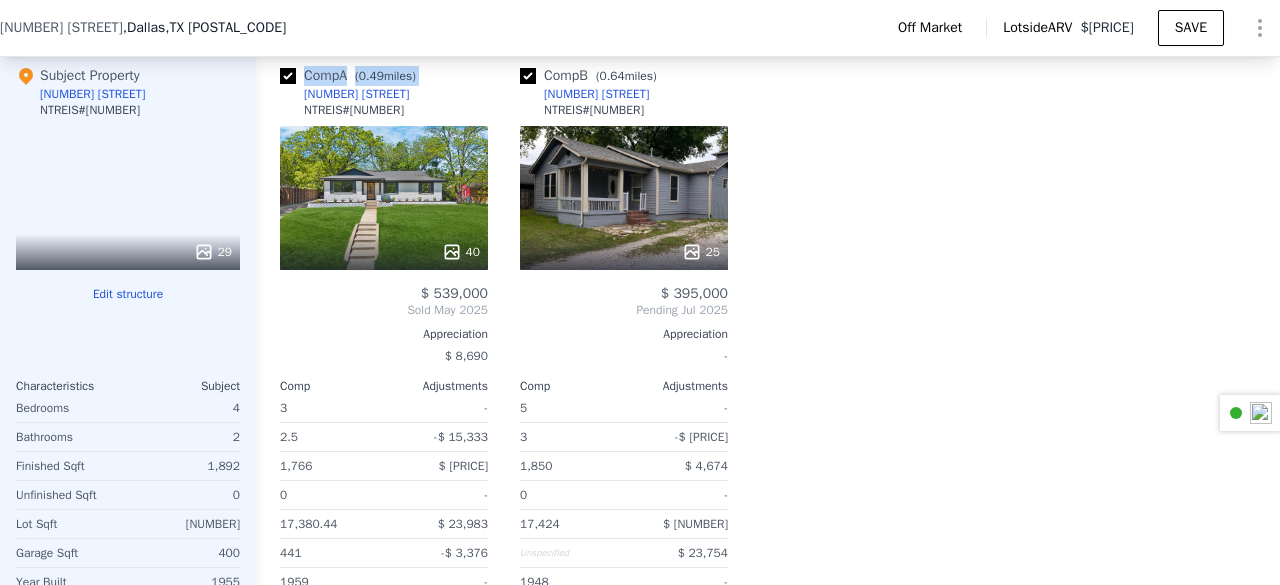click on "Comp  A ( [NUMBER]  miles) [NUMBER] [STREET] NTREIS  # [NUMBER]" at bounding box center (384, 96) 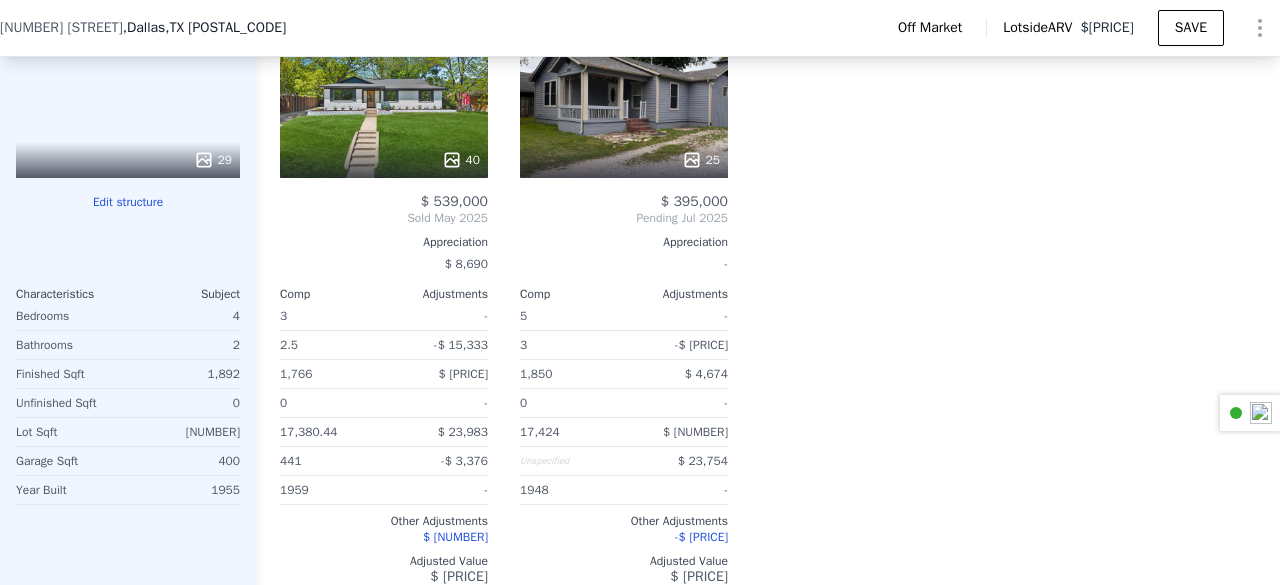 scroll, scrollTop: 2098, scrollLeft: 0, axis: vertical 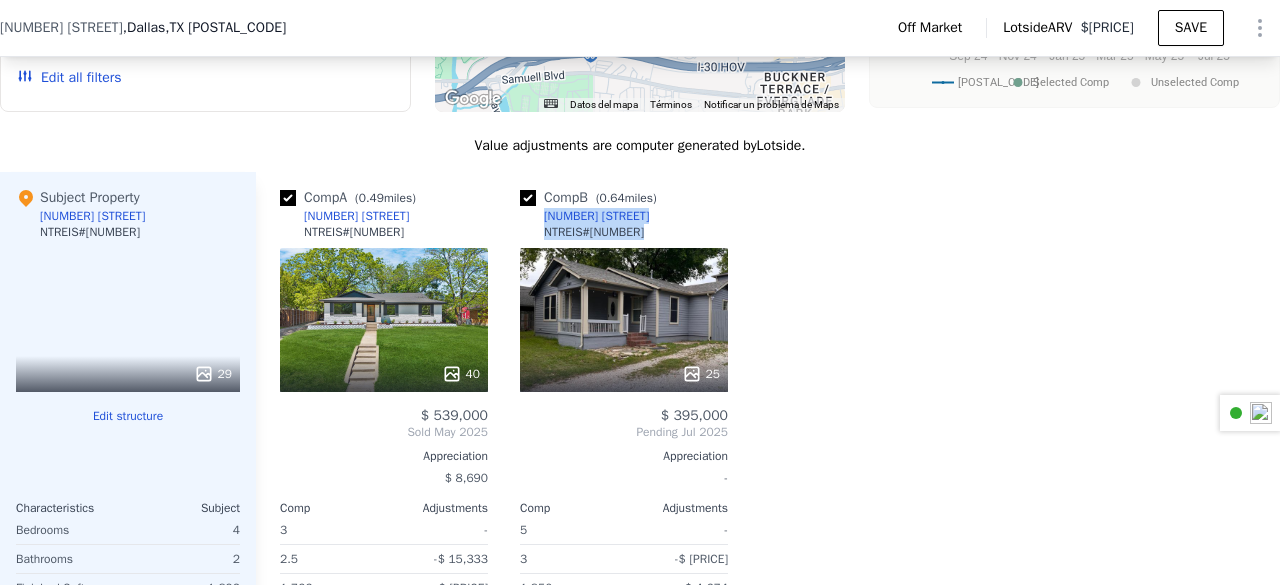 drag, startPoint x: 646, startPoint y: 231, endPoint x: 534, endPoint y: 229, distance: 112.01785 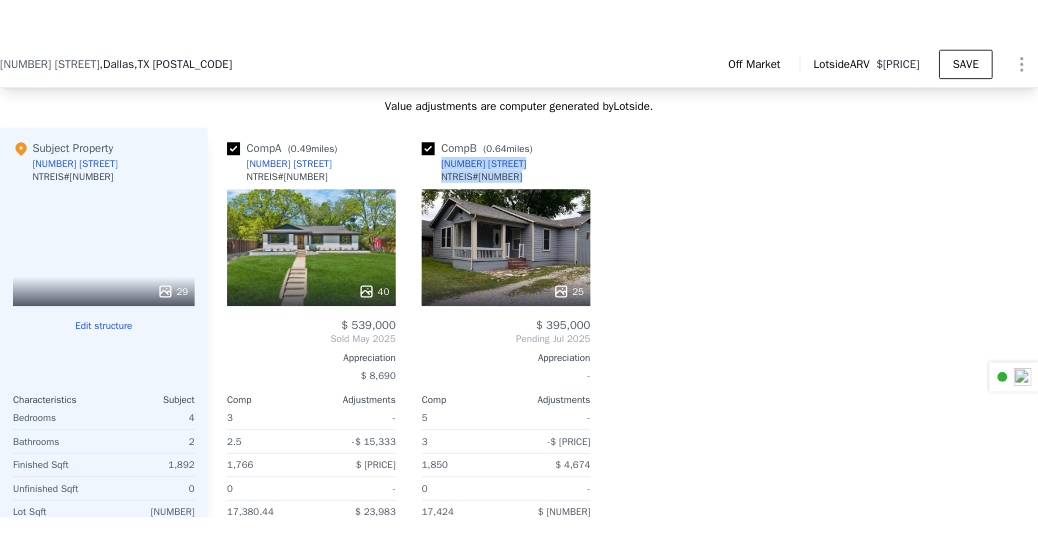 scroll, scrollTop: 1950, scrollLeft: 0, axis: vertical 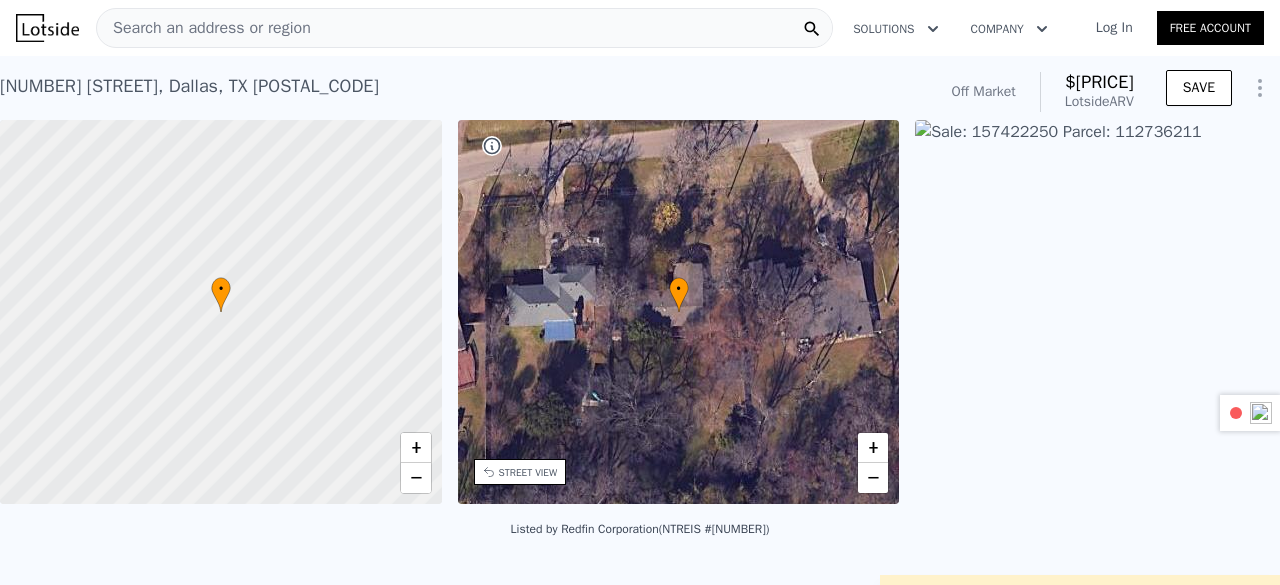 click on "Search an address or region" at bounding box center [204, 28] 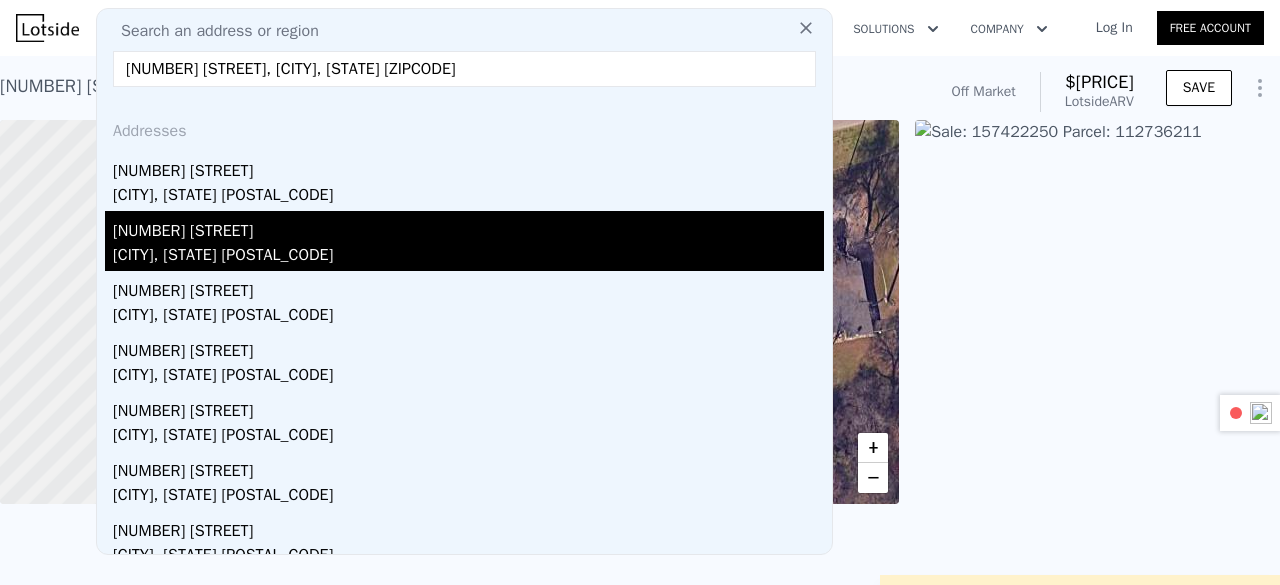 type on "[NUMBER] [STREET], [CITY], [STATE] [ZIPCODE]" 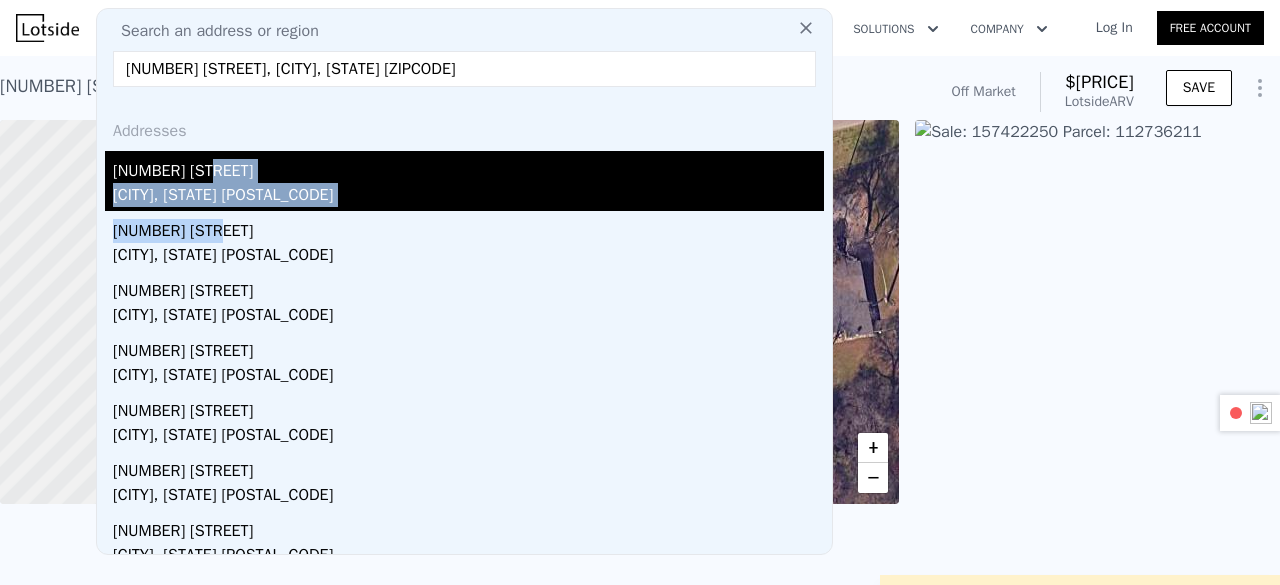 drag, startPoint x: 206, startPoint y: 212, endPoint x: 200, endPoint y: 178, distance: 34.525352 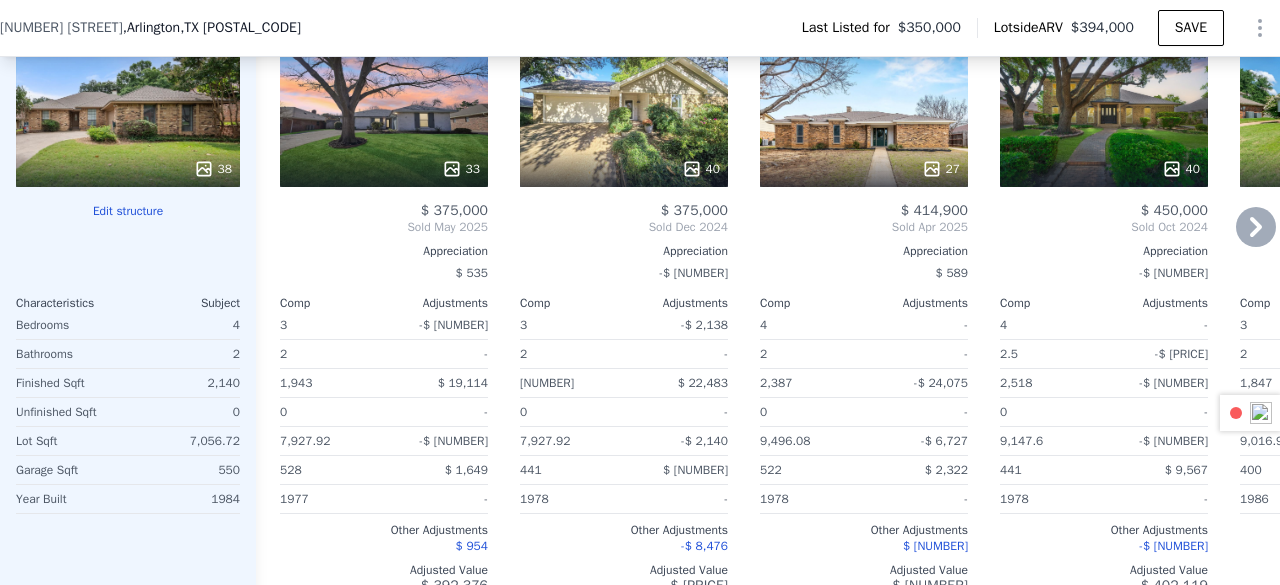 scroll, scrollTop: 1890, scrollLeft: 0, axis: vertical 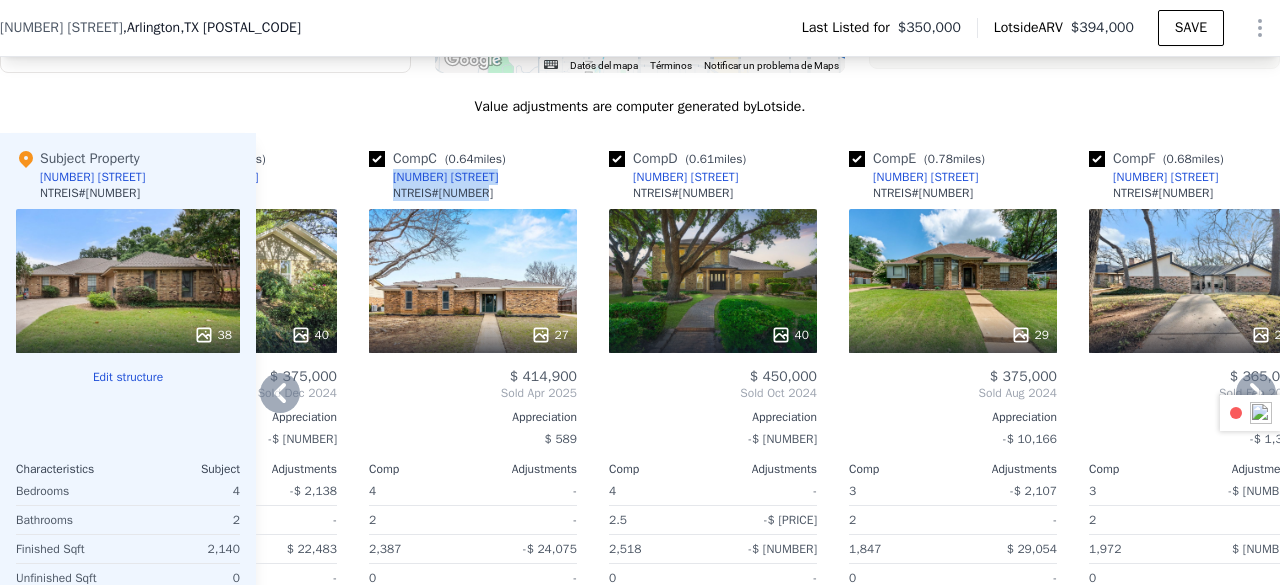 drag, startPoint x: 480, startPoint y: 189, endPoint x: 380, endPoint y: 180, distance: 100.40418 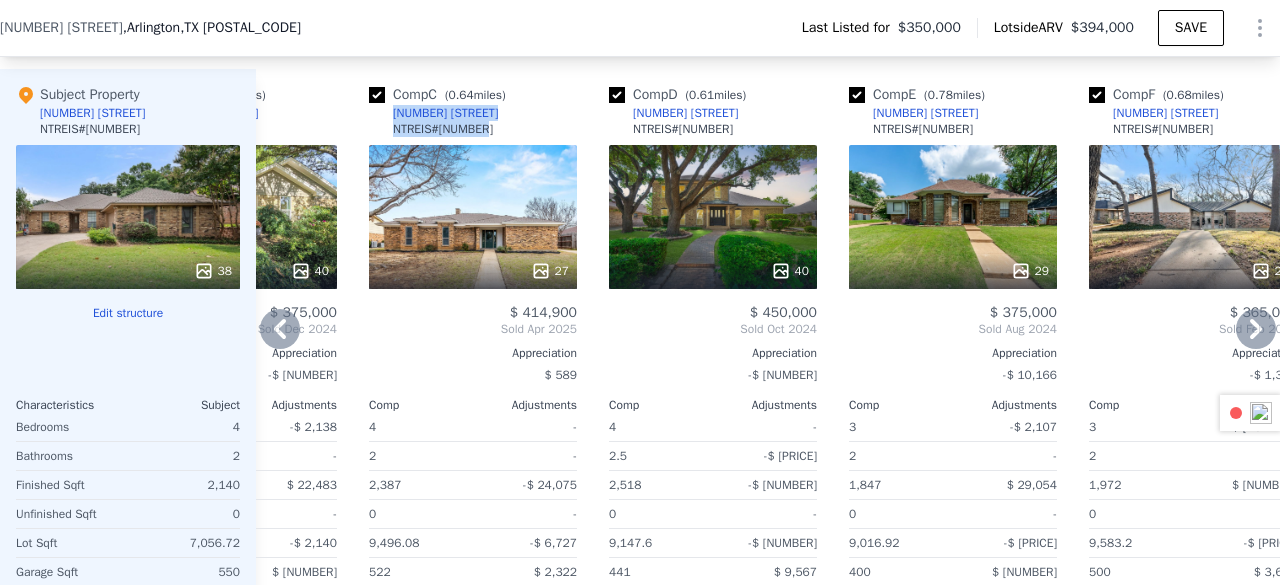 scroll, scrollTop: 1954, scrollLeft: 0, axis: vertical 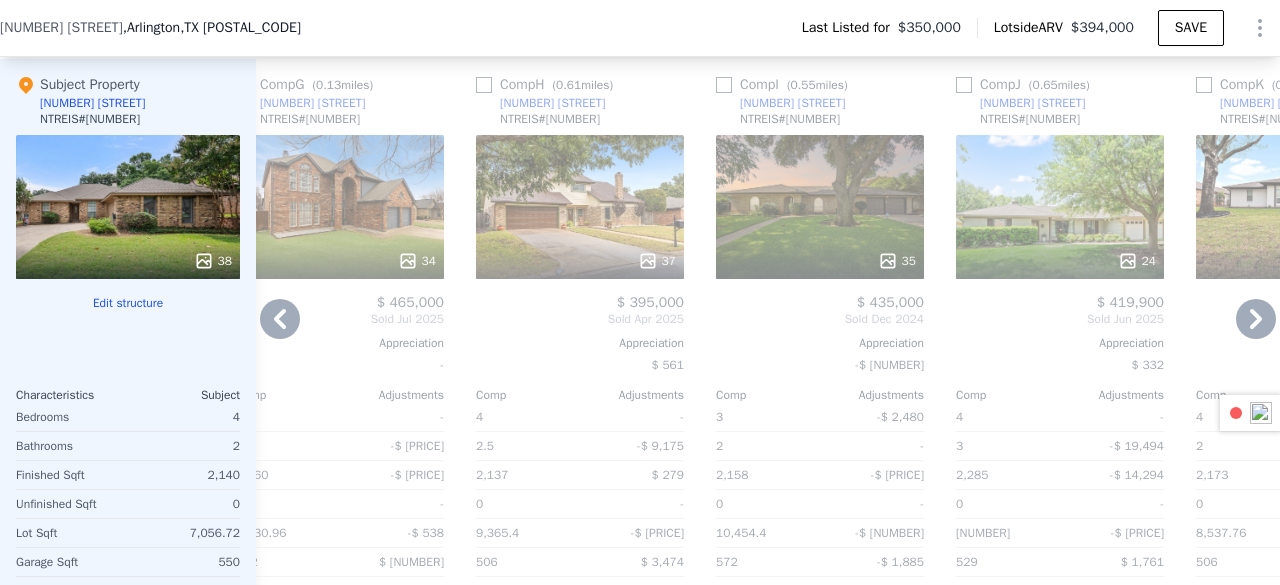click on "Comp  I ( [NUMBER]  miles) [NUMBER] [STREET] NTREIS  # [NUMBER]" at bounding box center (820, 105) 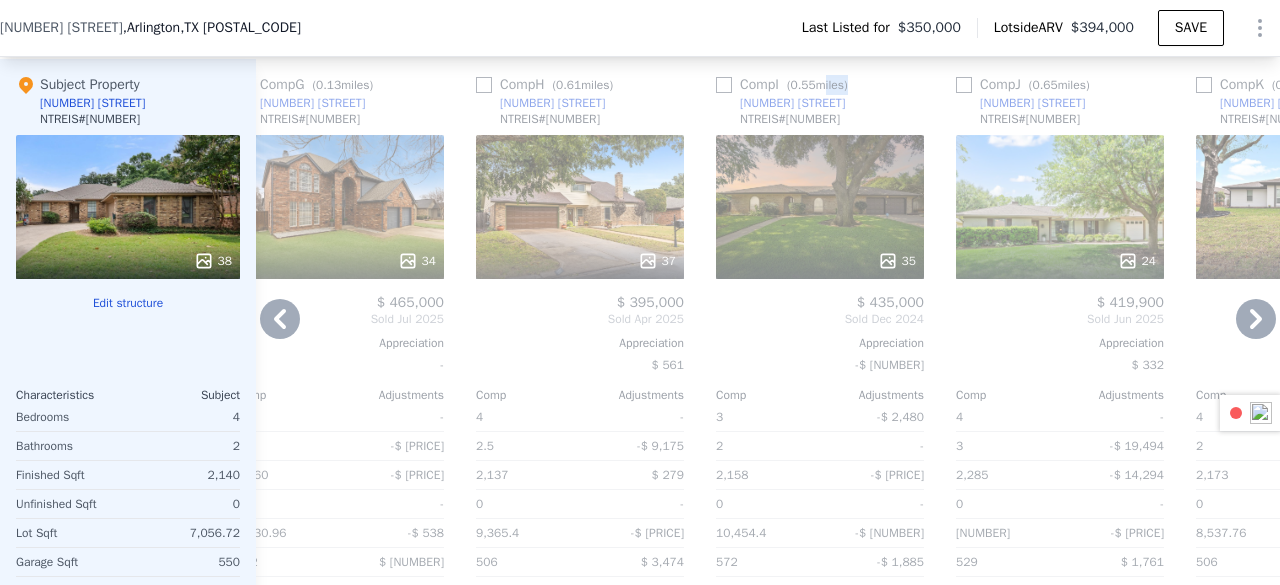 click on "Comp  I ( [NUMBER]  miles) [NUMBER] [STREET] NTREIS  # [NUMBER]" at bounding box center [820, 105] 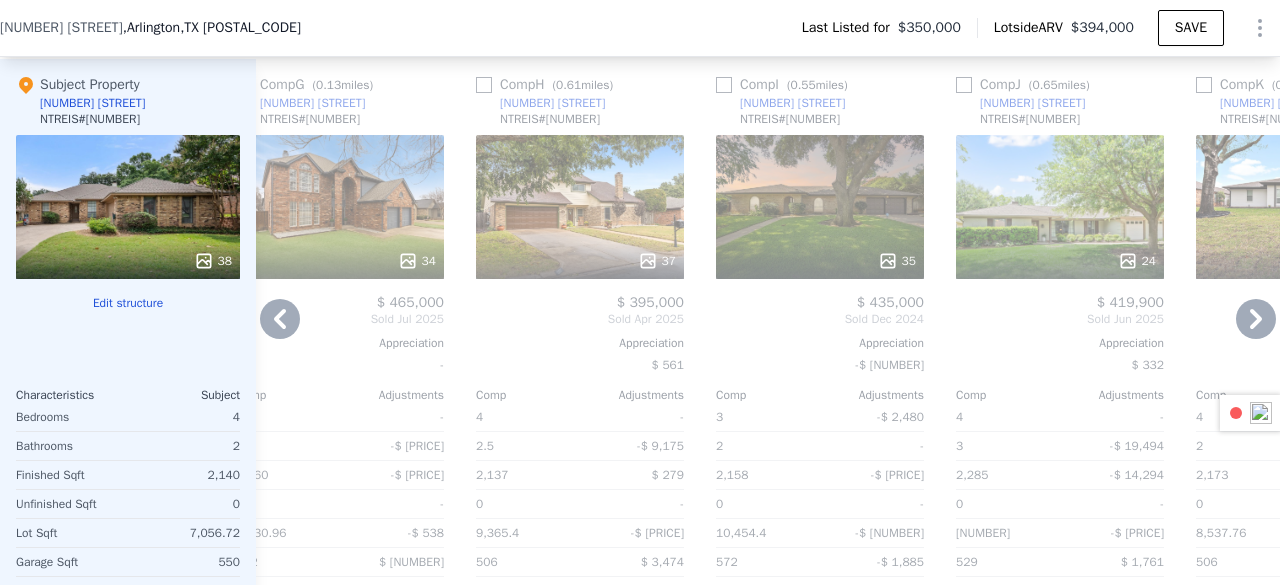 click on "NTREIS  # [NUMBER]" at bounding box center [790, 119] 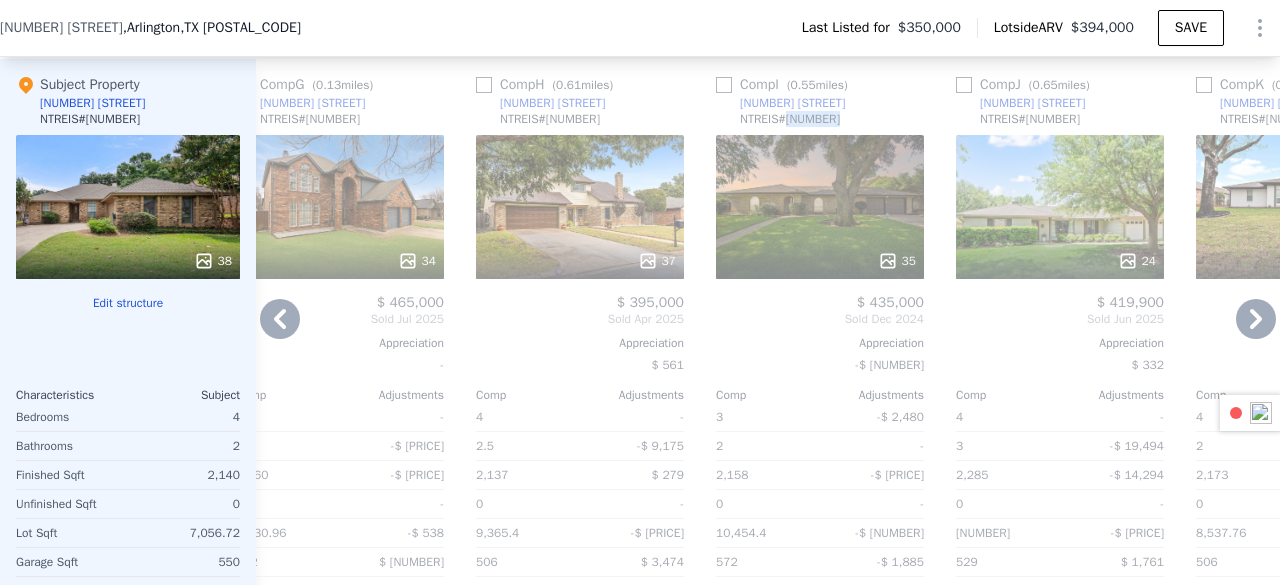 click on "NTREIS  # [NUMBER]" at bounding box center (790, 119) 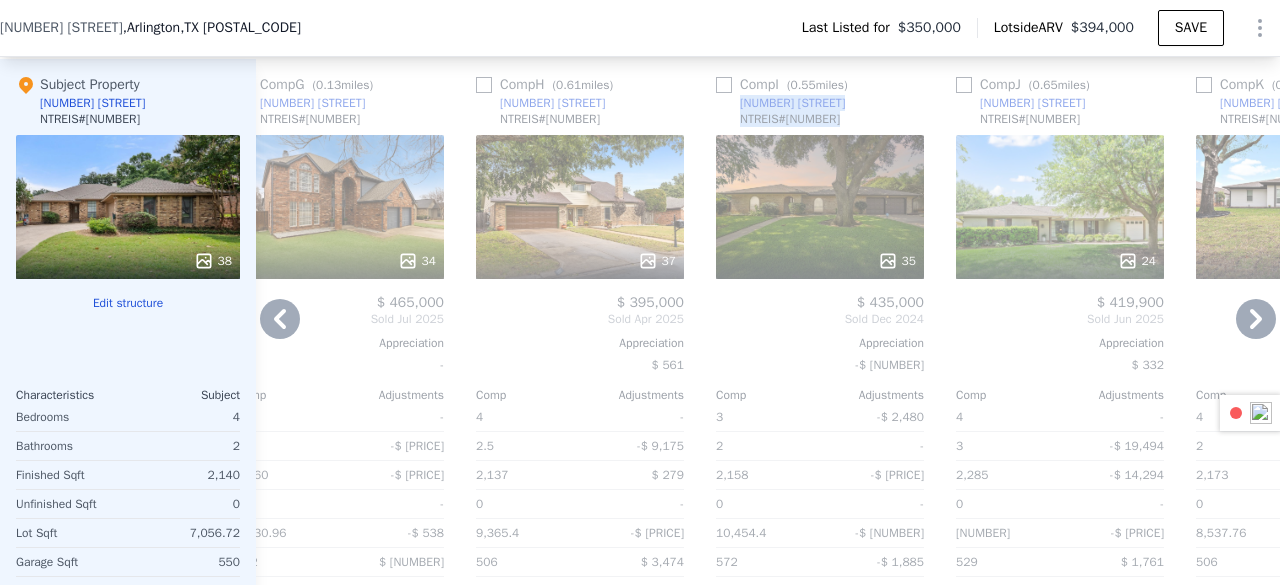 drag, startPoint x: 824, startPoint y: 111, endPoint x: 716, endPoint y: 113, distance: 108.01852 